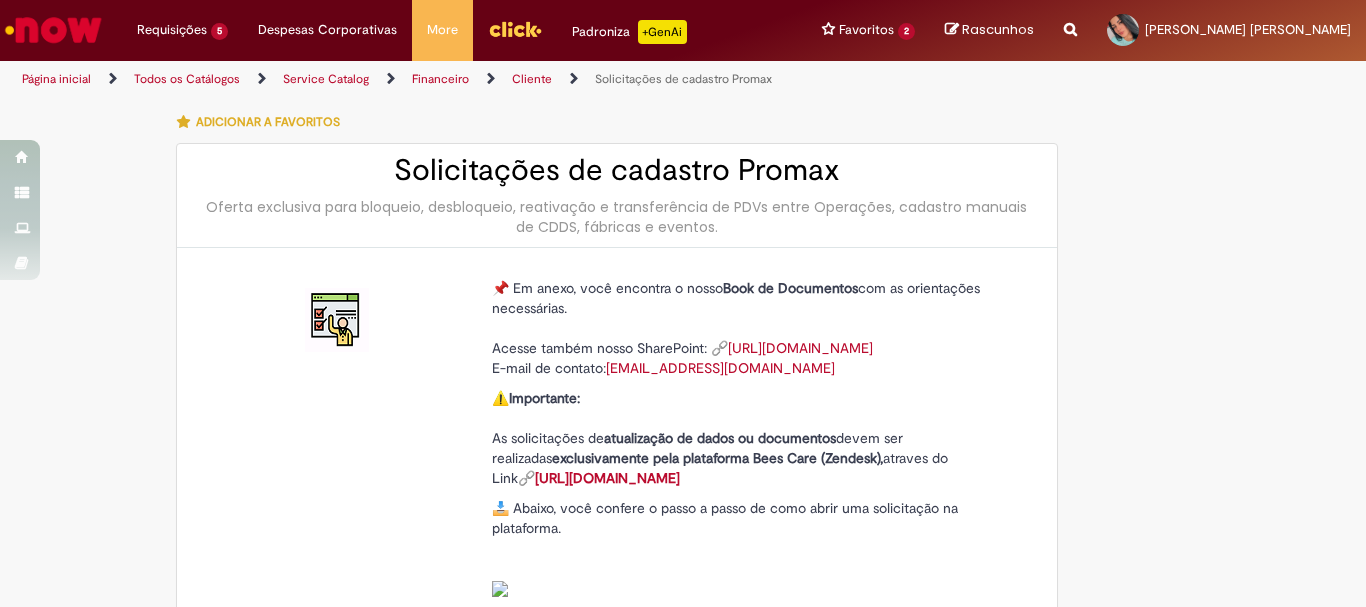 scroll, scrollTop: 0, scrollLeft: 0, axis: both 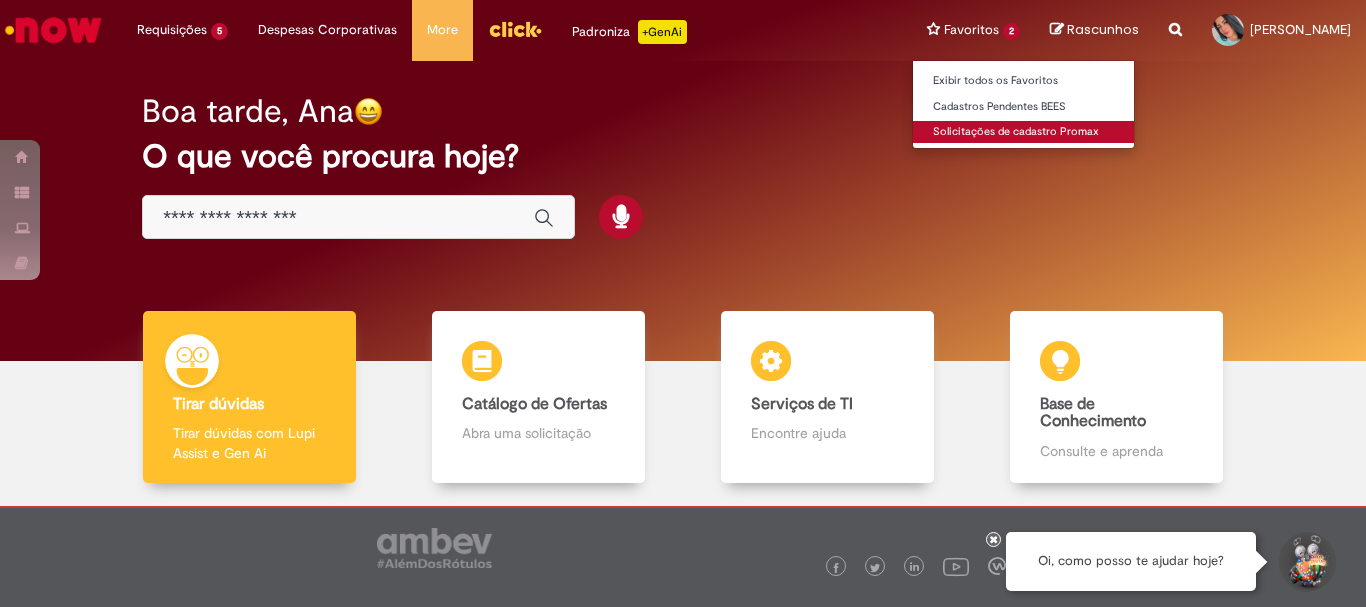 click on "Solicitações de cadastro Promax" at bounding box center (1023, 132) 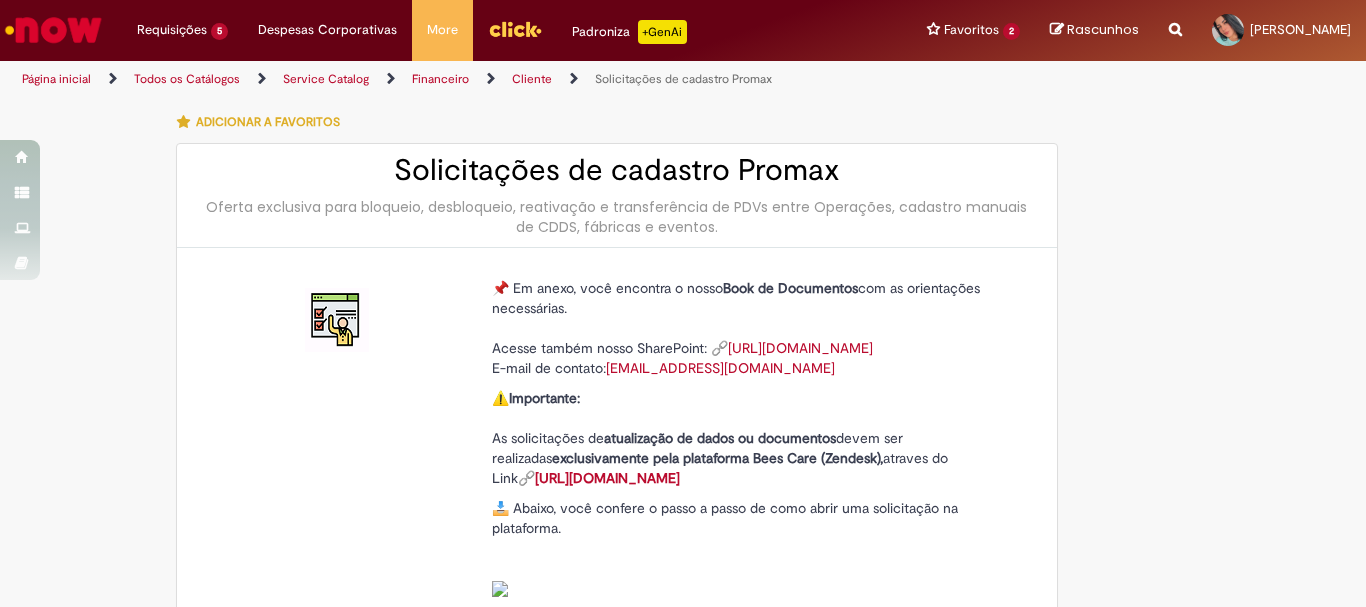 type on "********" 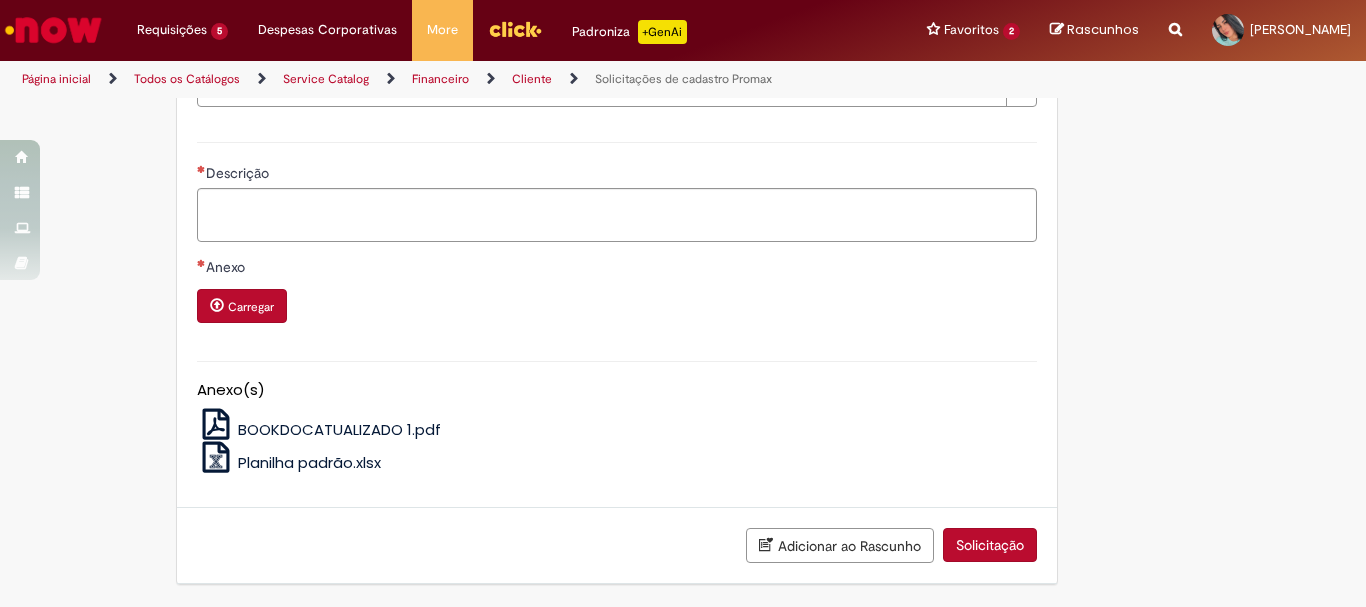 scroll, scrollTop: 800, scrollLeft: 0, axis: vertical 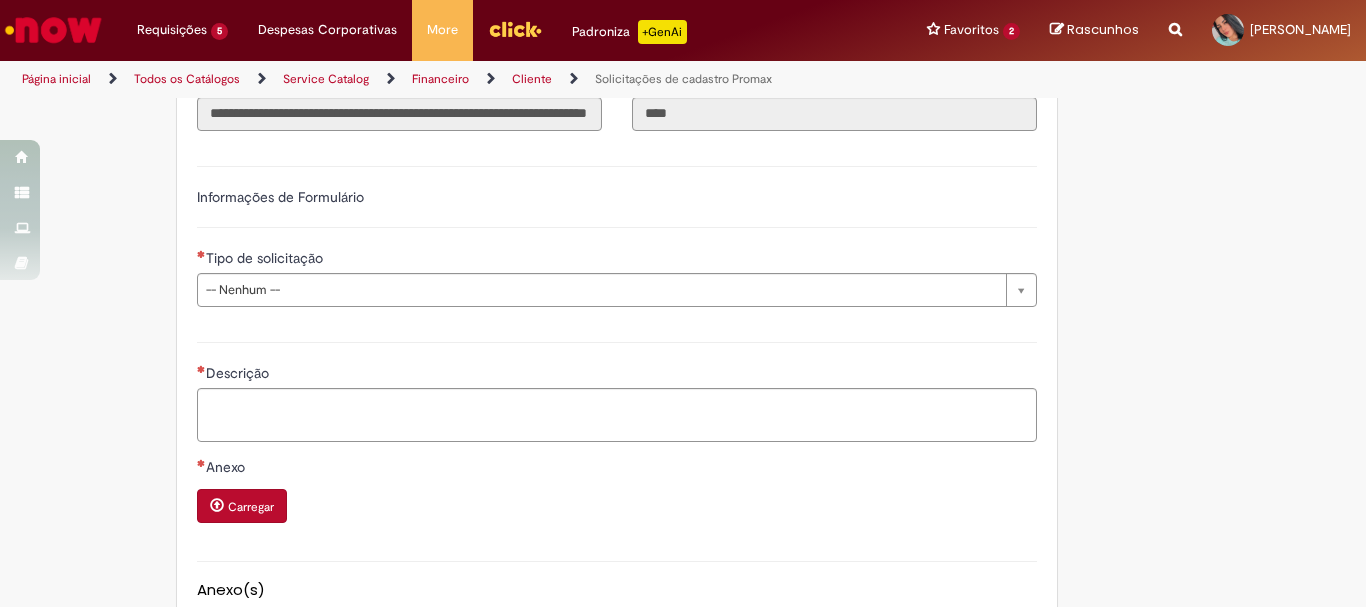 click on "**********" at bounding box center (617, 234) 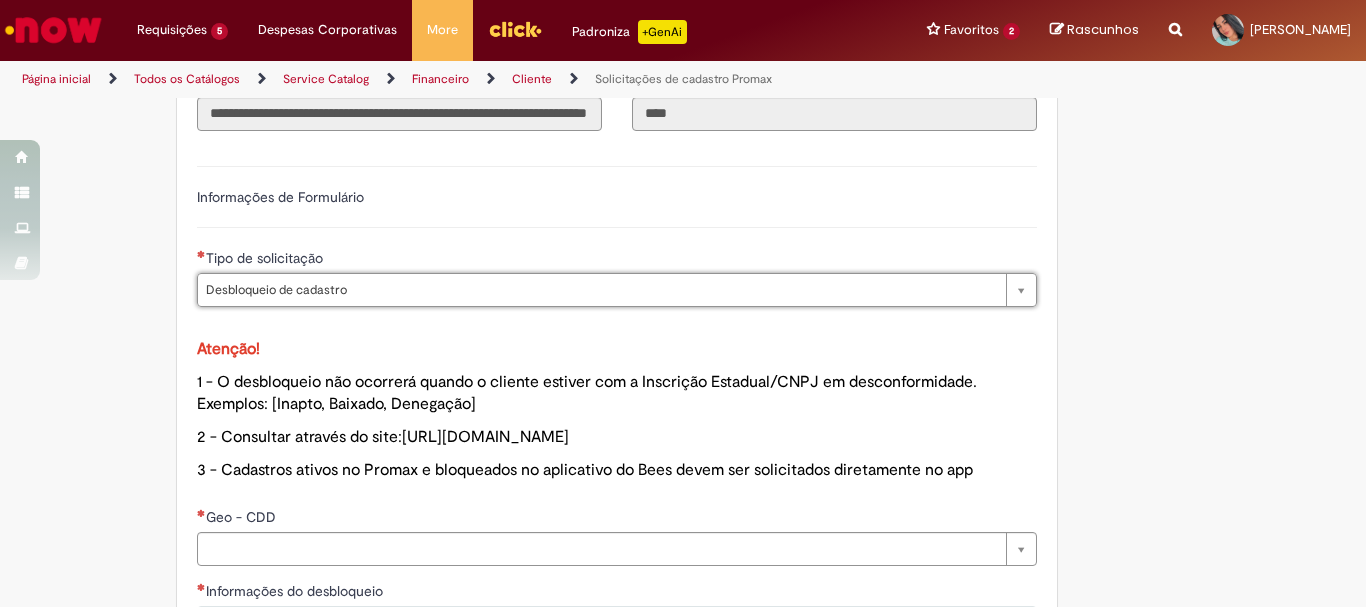 type on "**********" 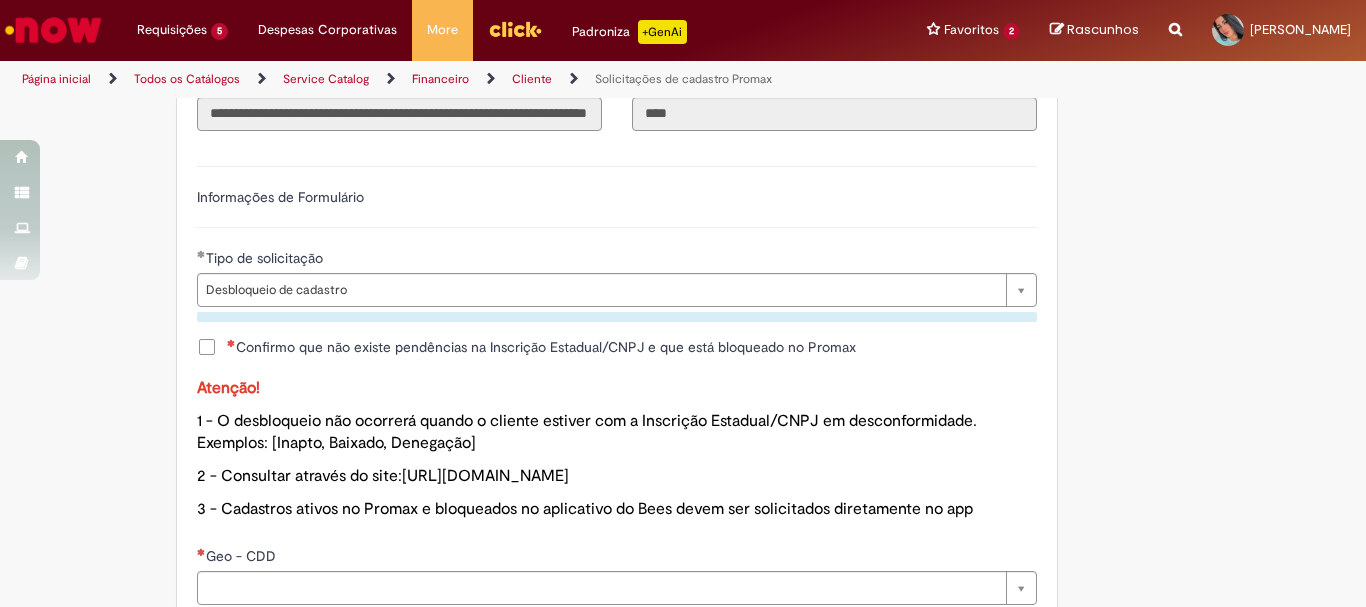 click on "Confirmo que não existe pendências na Inscrição Estadual/CNPJ e que está bloqueado no Promax" at bounding box center [541, 347] 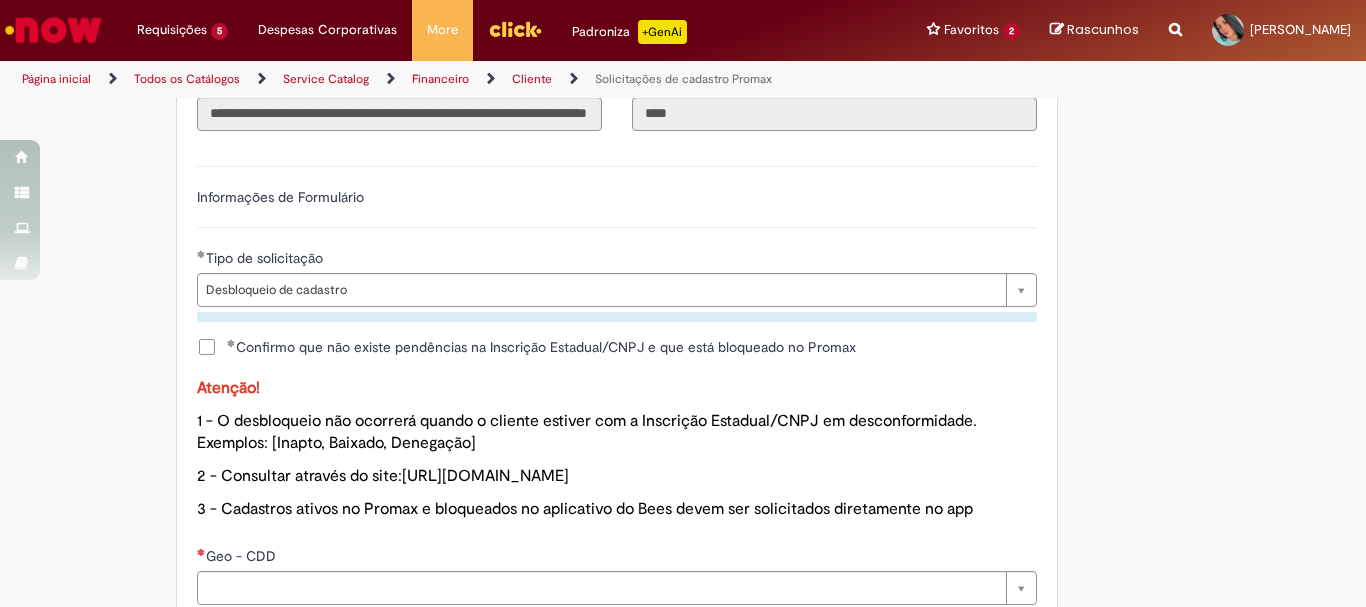 scroll, scrollTop: 1100, scrollLeft: 0, axis: vertical 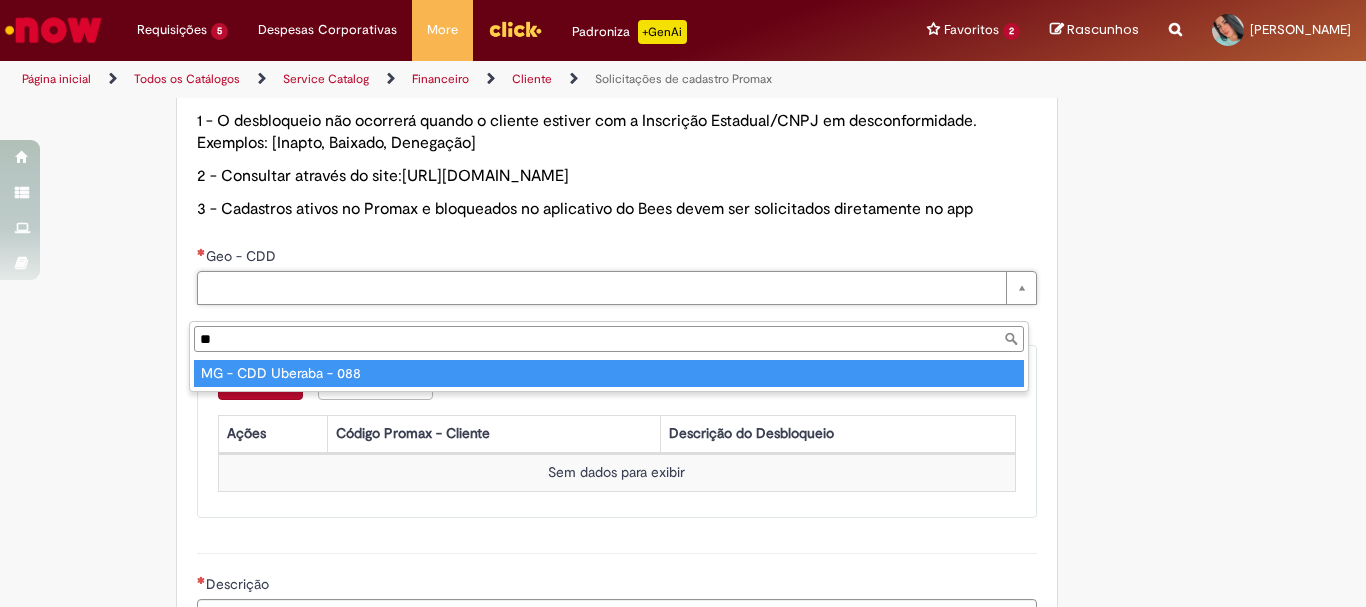 type on "**" 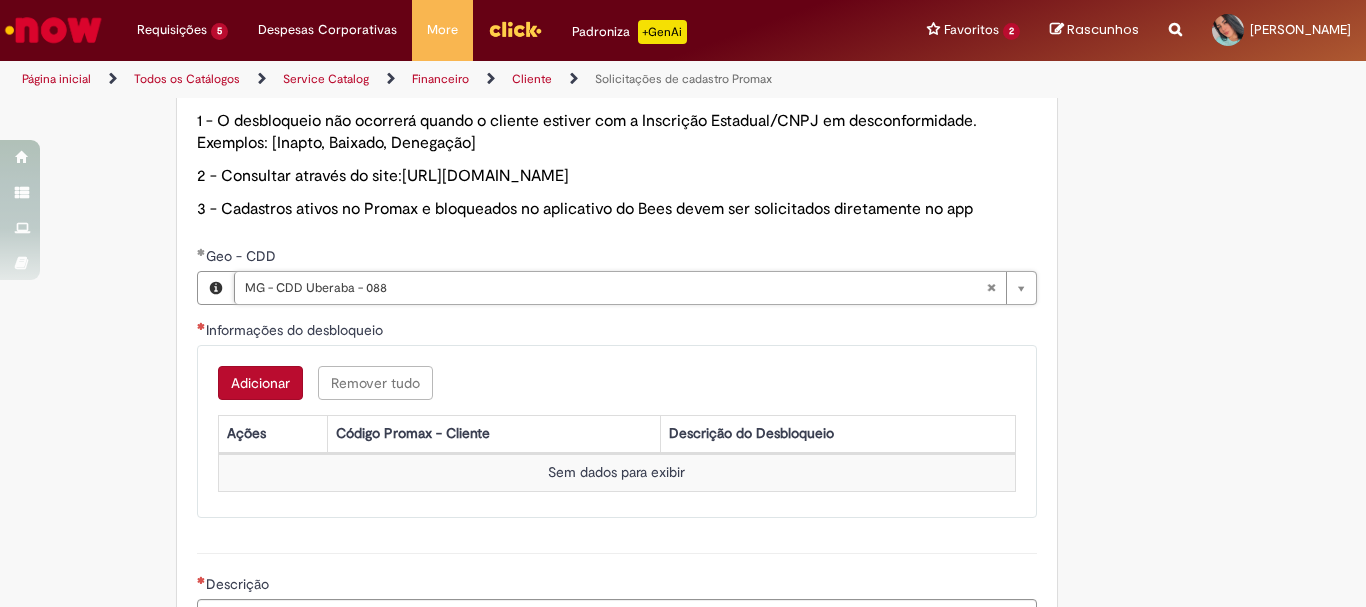 scroll, scrollTop: 1200, scrollLeft: 0, axis: vertical 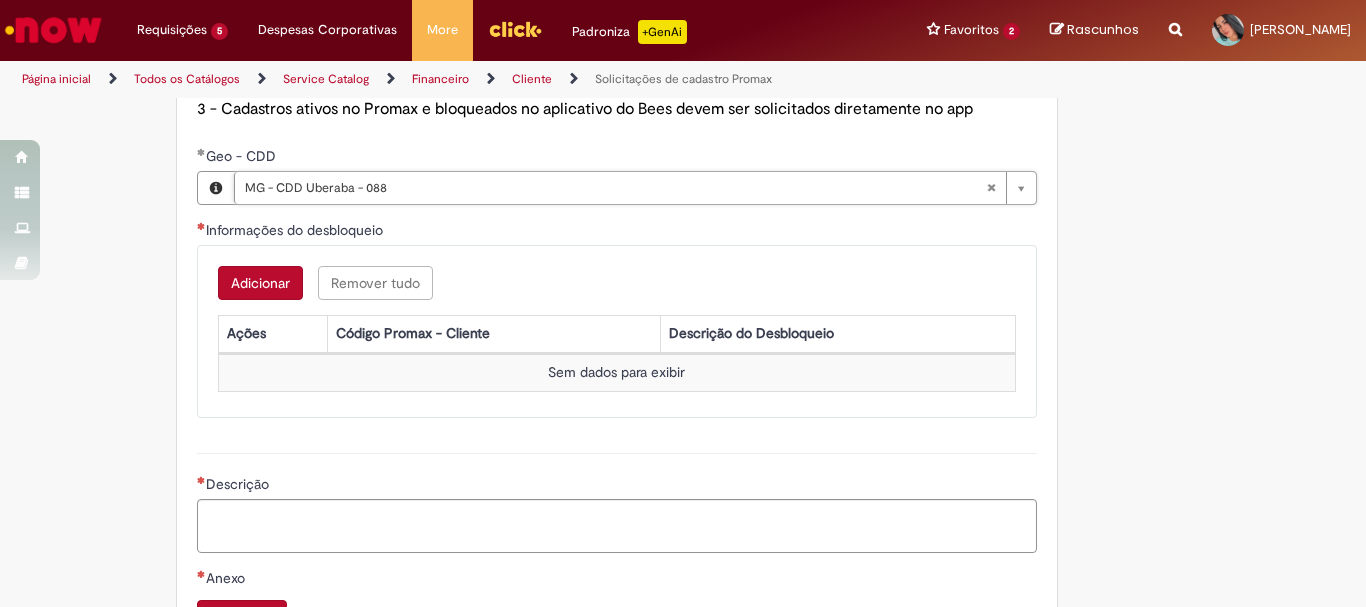 click on "Adicionar" at bounding box center [260, 283] 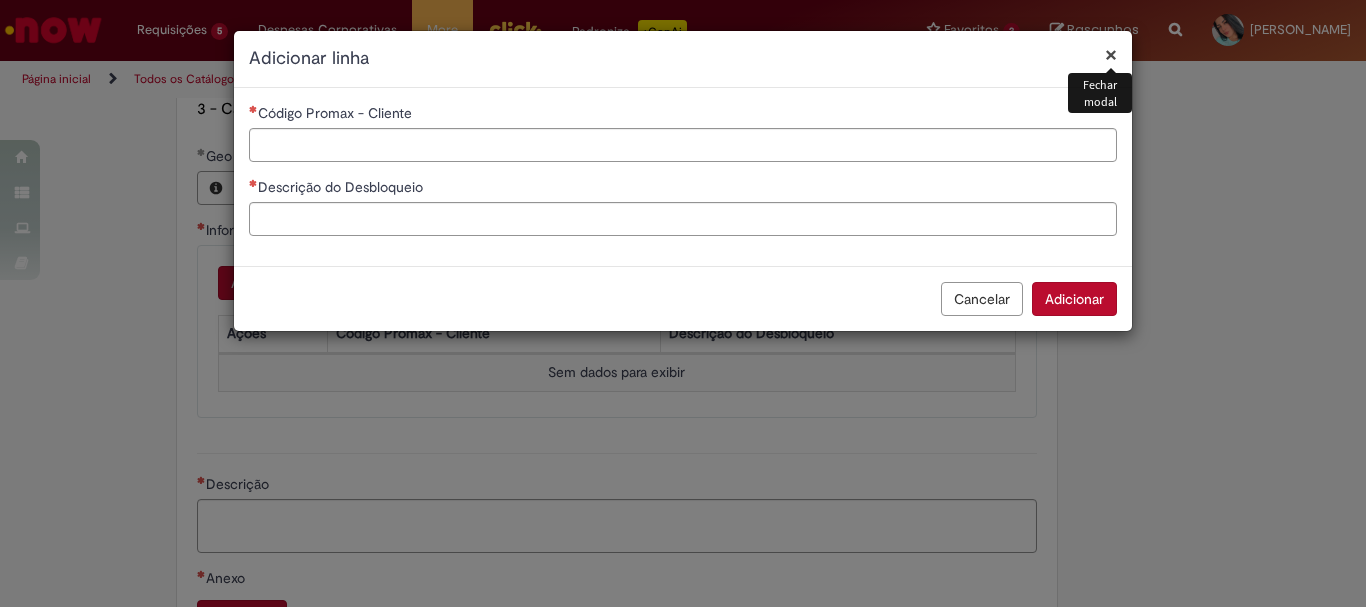 click on "Código Promax - Cliente Descrição do Desbloqueio" at bounding box center (683, 177) 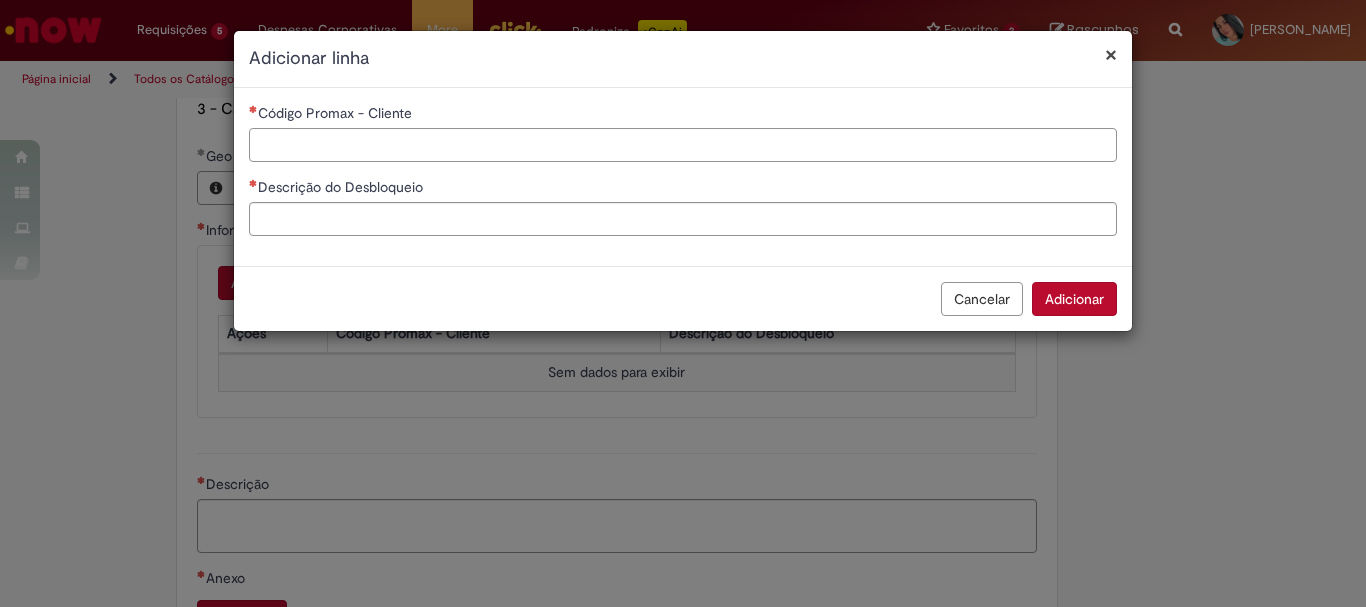 click on "Código Promax - Cliente" at bounding box center (683, 145) 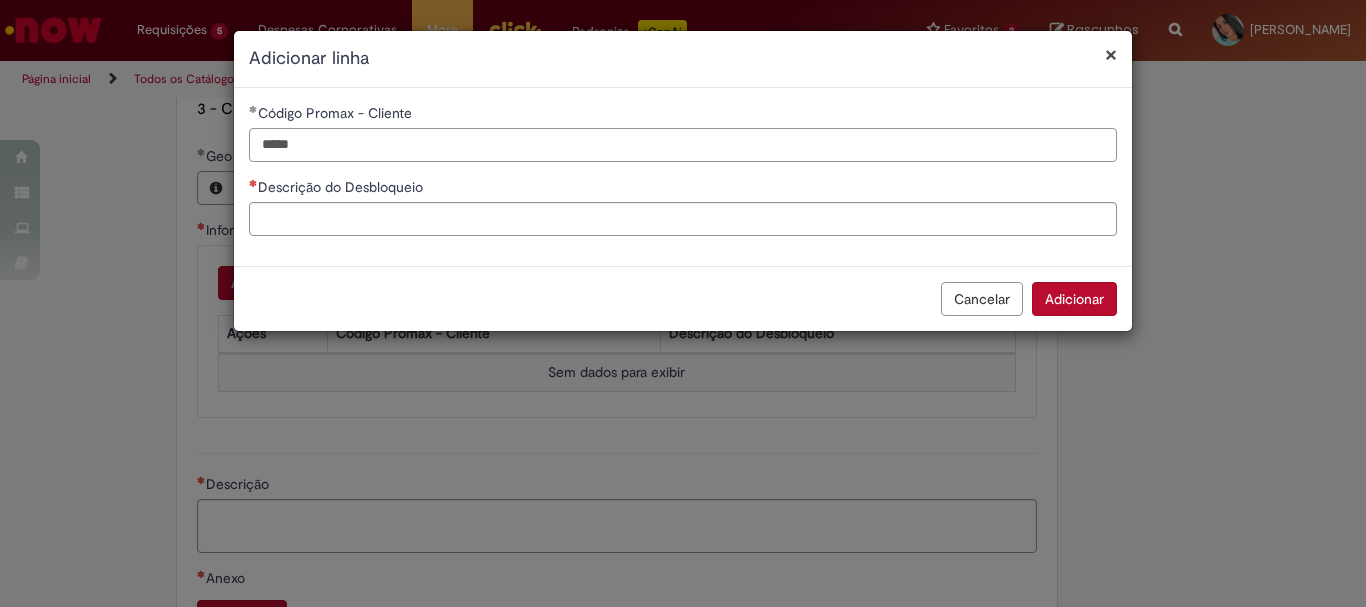 type on "*****" 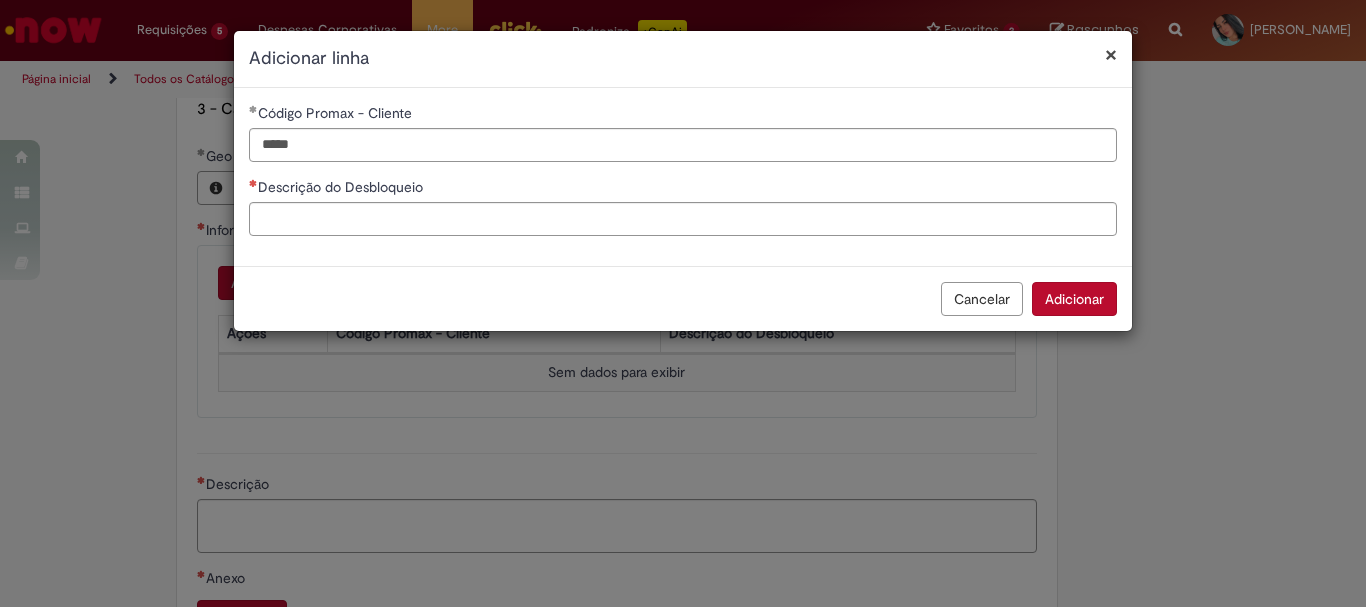 click on "×
Adicionar linha
Código Promax - Cliente ***** Descrição do Desbloqueio
Cancelar   Adicionar" at bounding box center [683, 303] 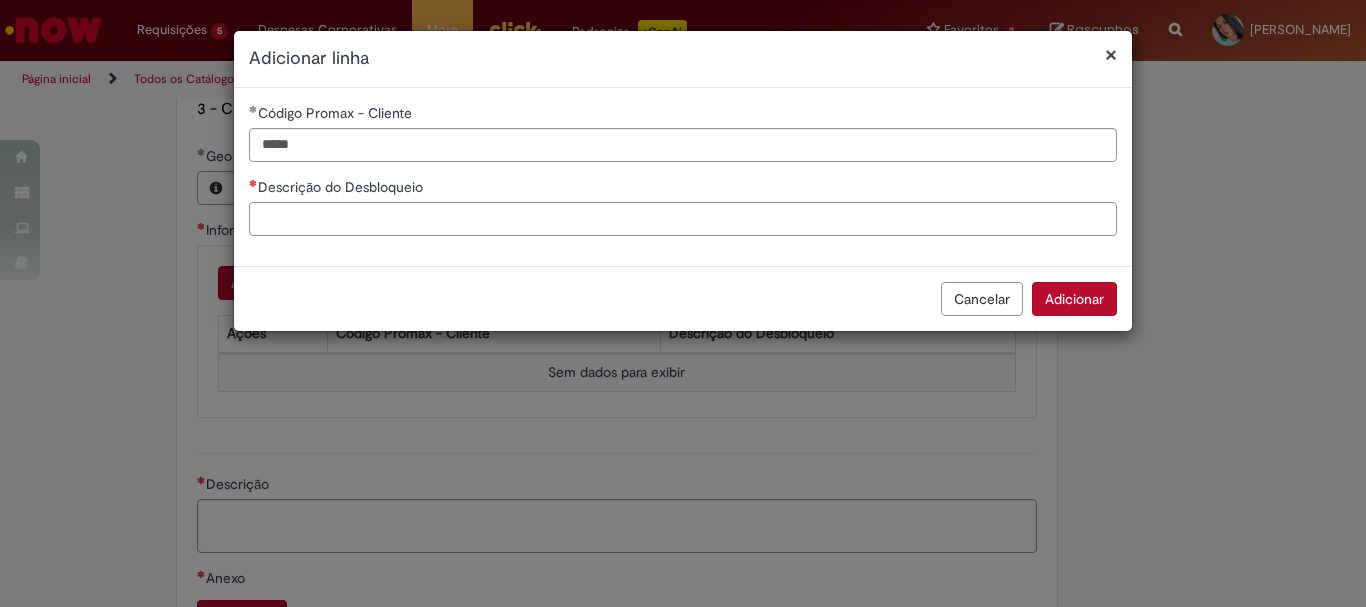 click on "Descrição do Desbloqueio" at bounding box center [683, 219] 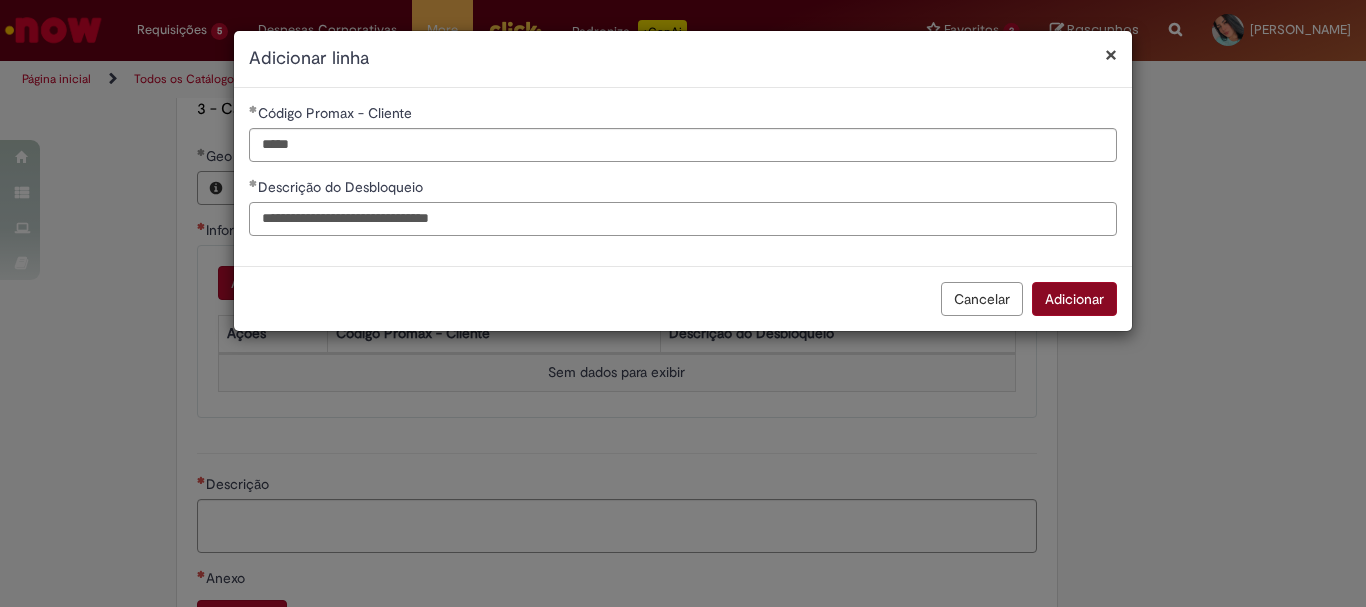 type on "**********" 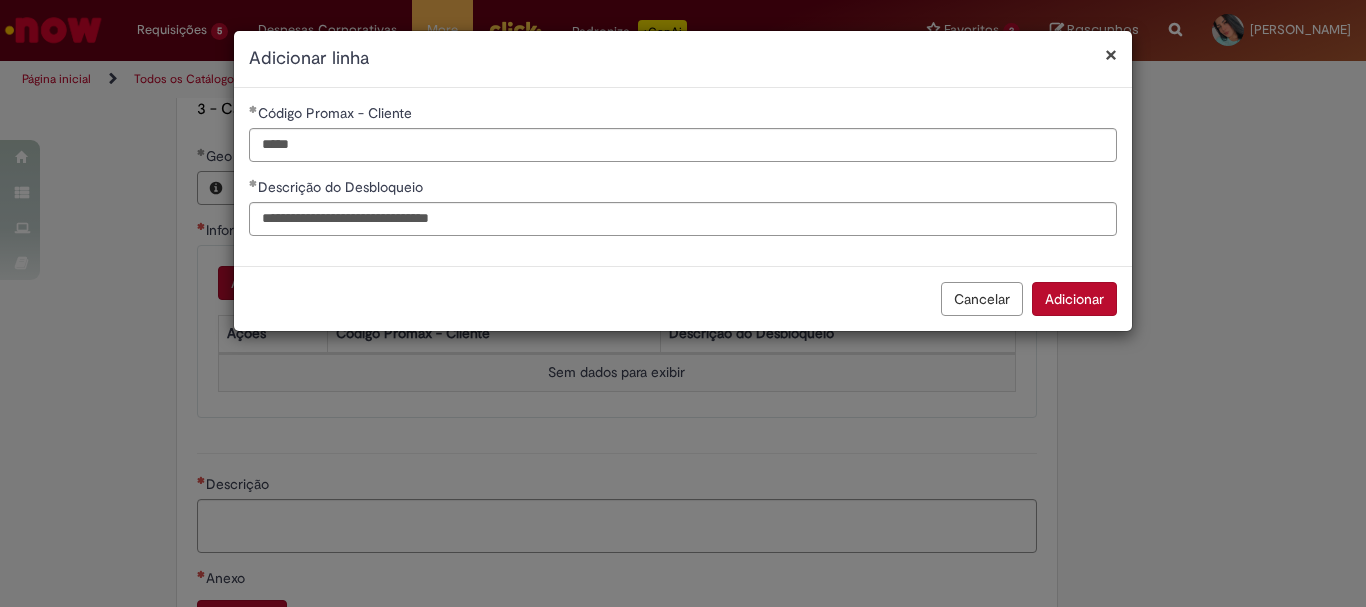 click on "Adicionar" at bounding box center [1074, 299] 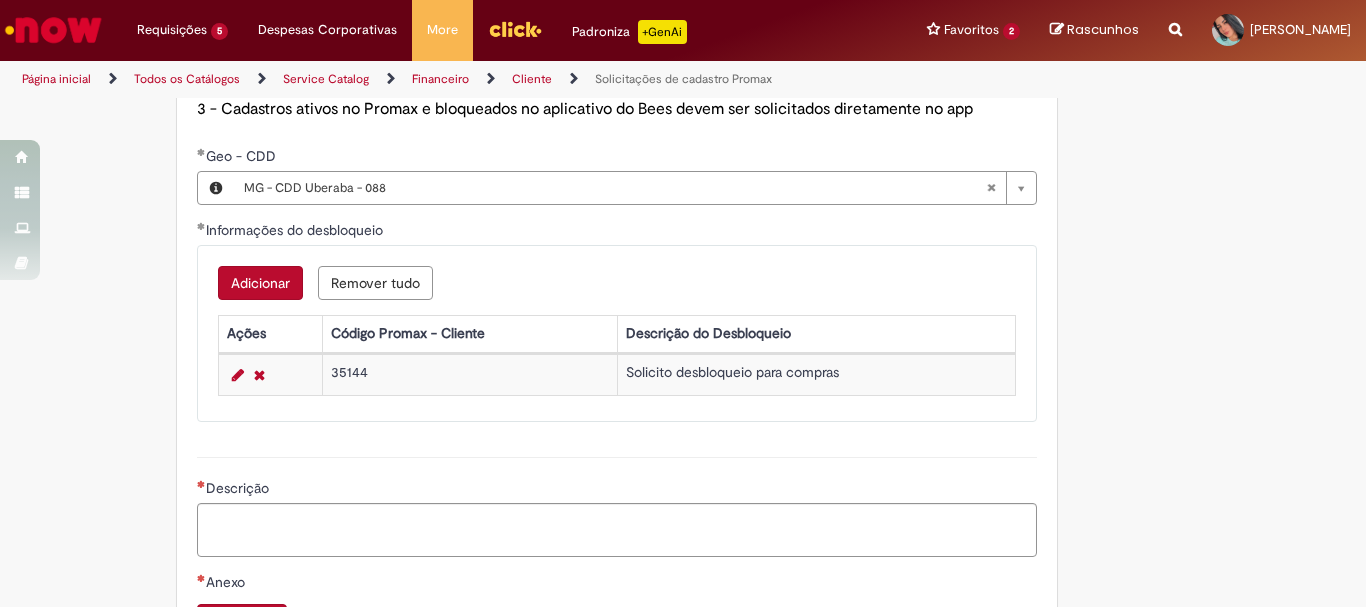 scroll, scrollTop: 1400, scrollLeft: 0, axis: vertical 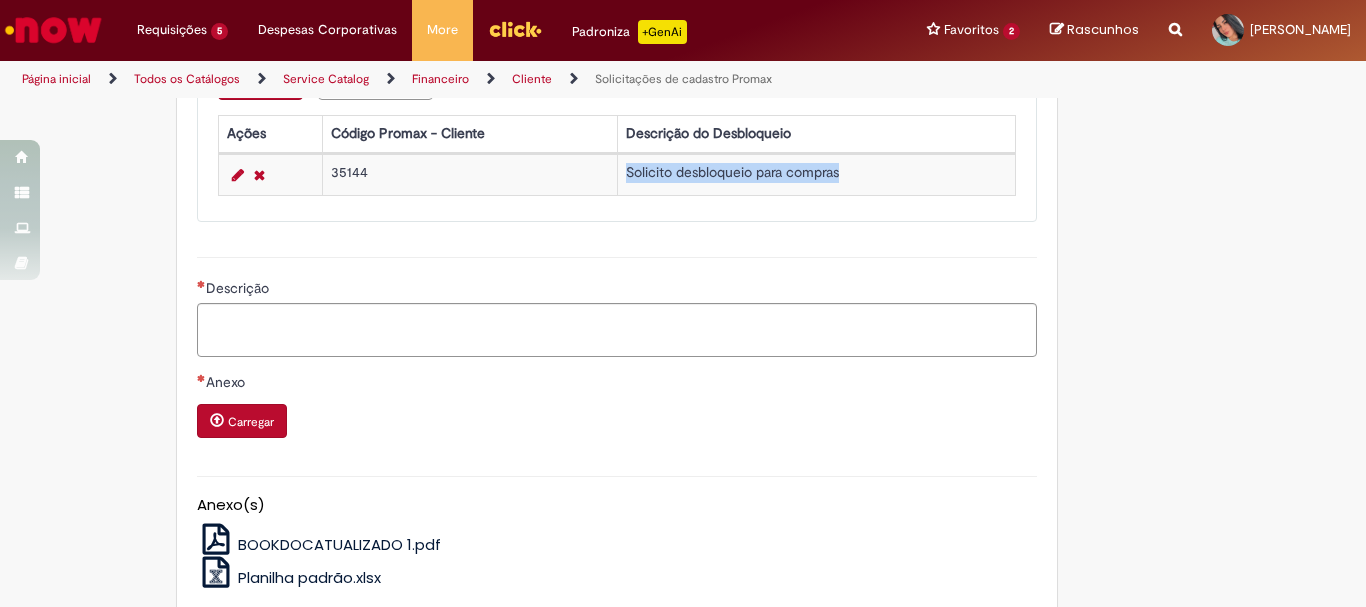 drag, startPoint x: 622, startPoint y: 194, endPoint x: 845, endPoint y: 186, distance: 223.14345 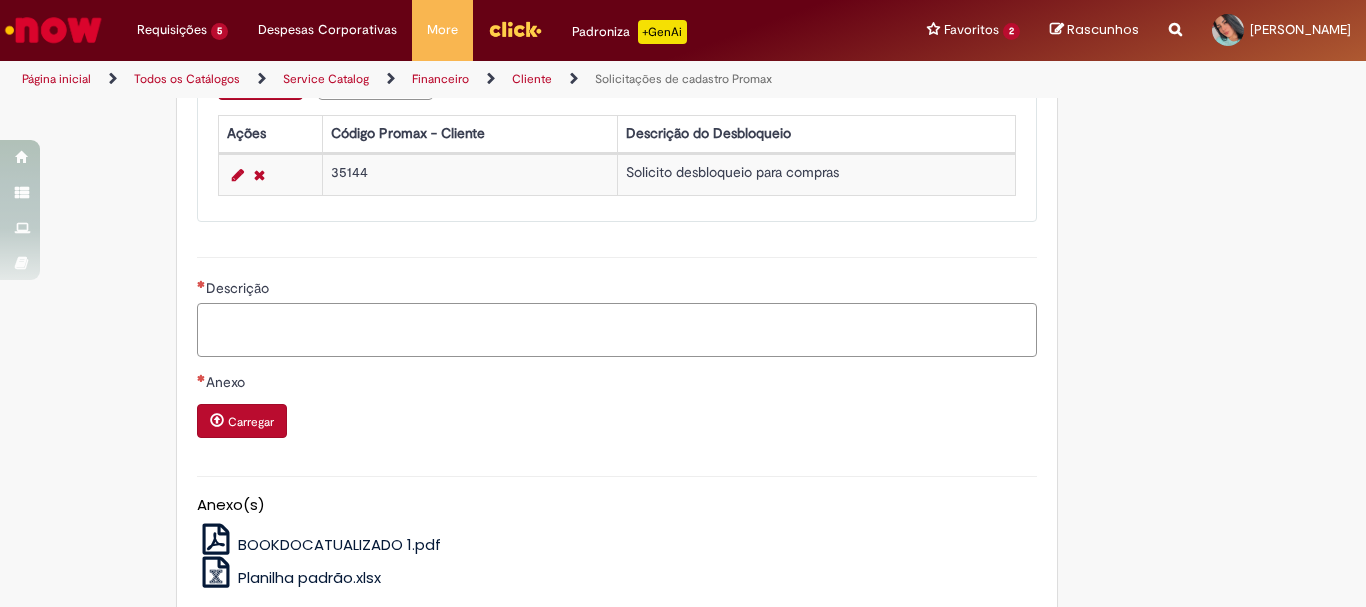 click on "Descrição" at bounding box center (617, 330) 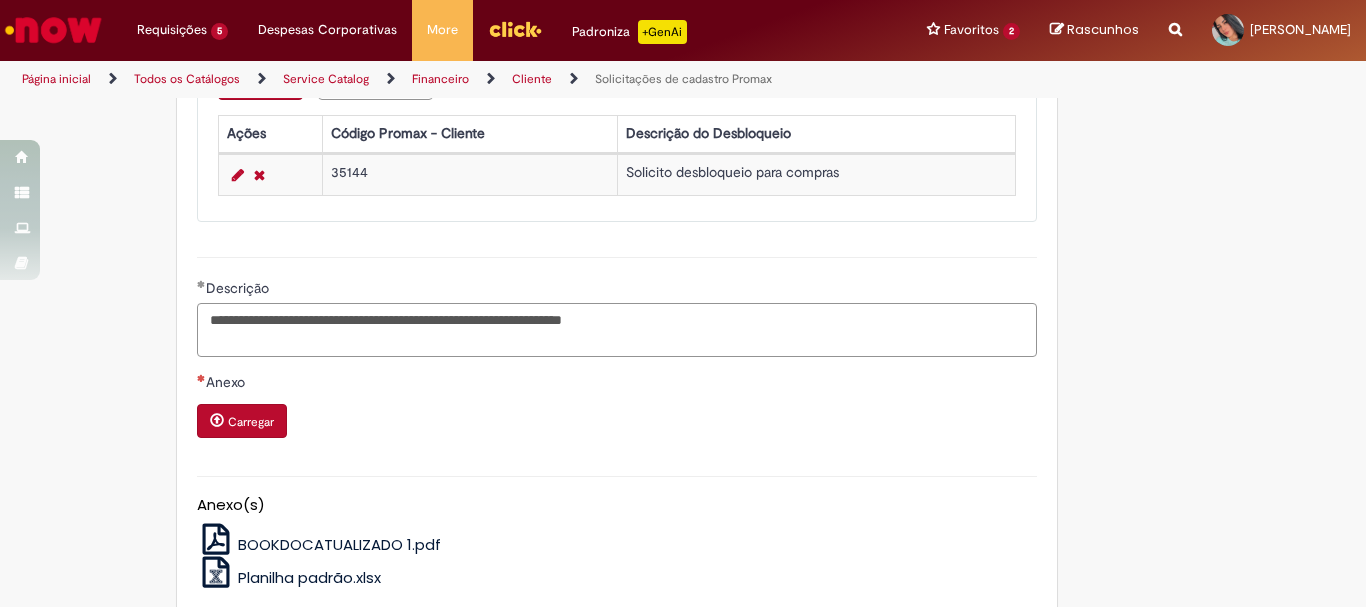 type on "**********" 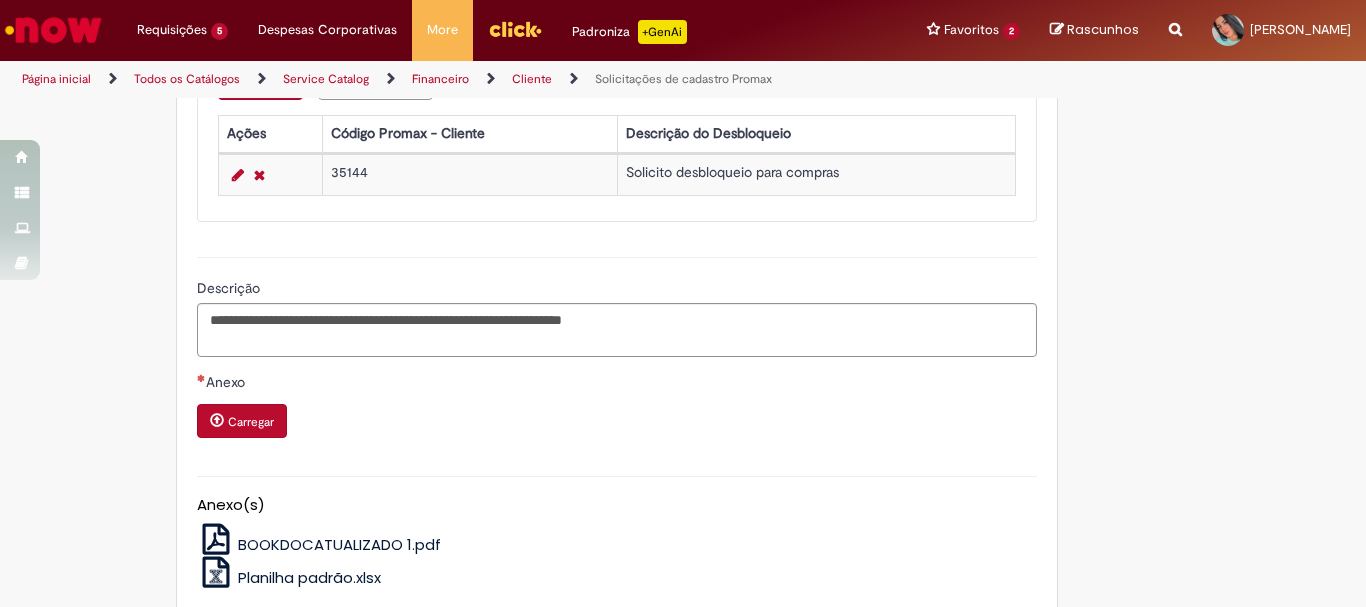 drag, startPoint x: 1298, startPoint y: 287, endPoint x: 1012, endPoint y: 319, distance: 287.78464 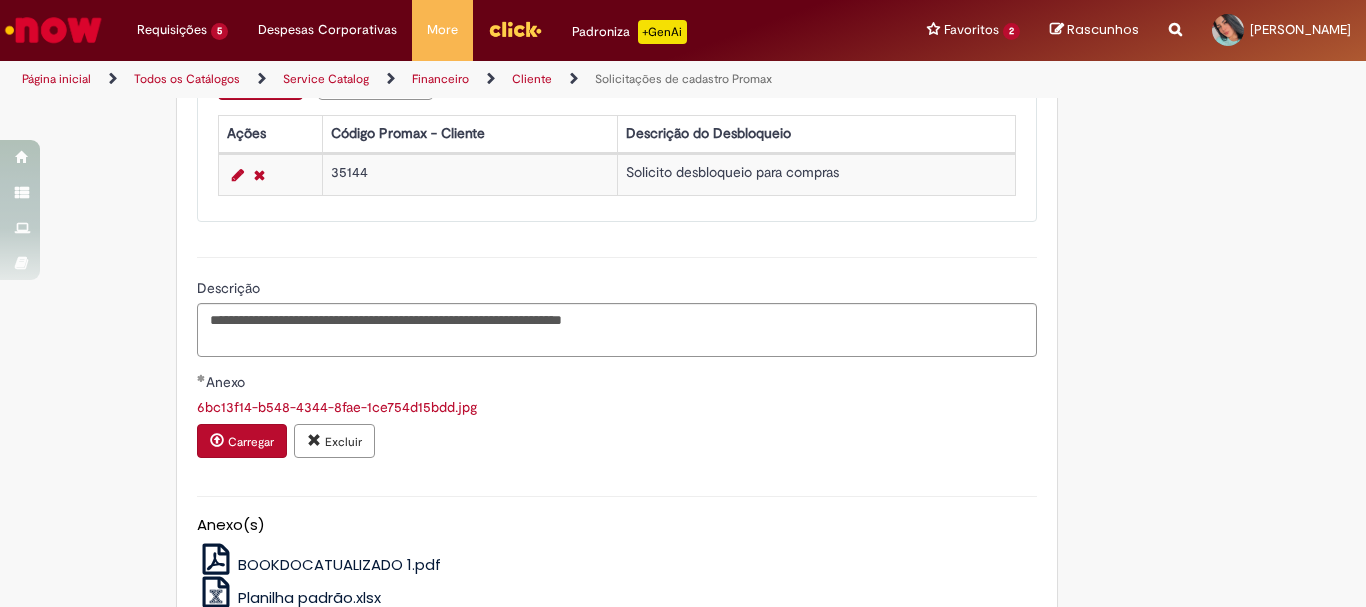 scroll, scrollTop: 1555, scrollLeft: 0, axis: vertical 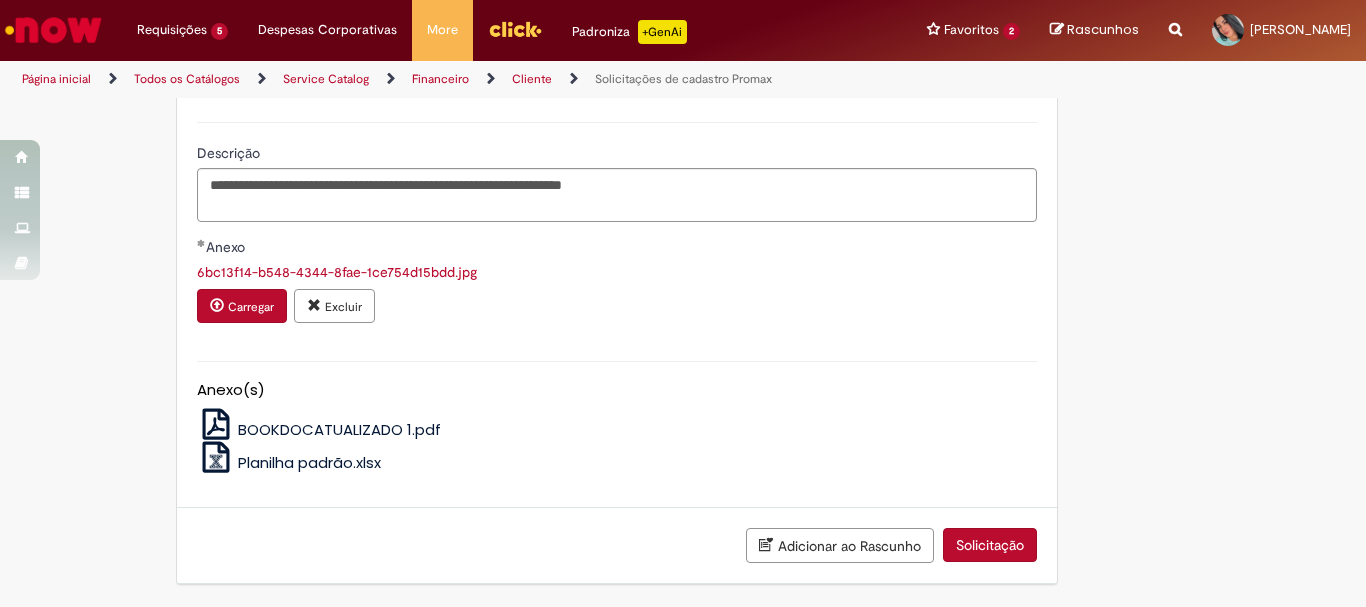 click on "Solicitação" at bounding box center (990, 545) 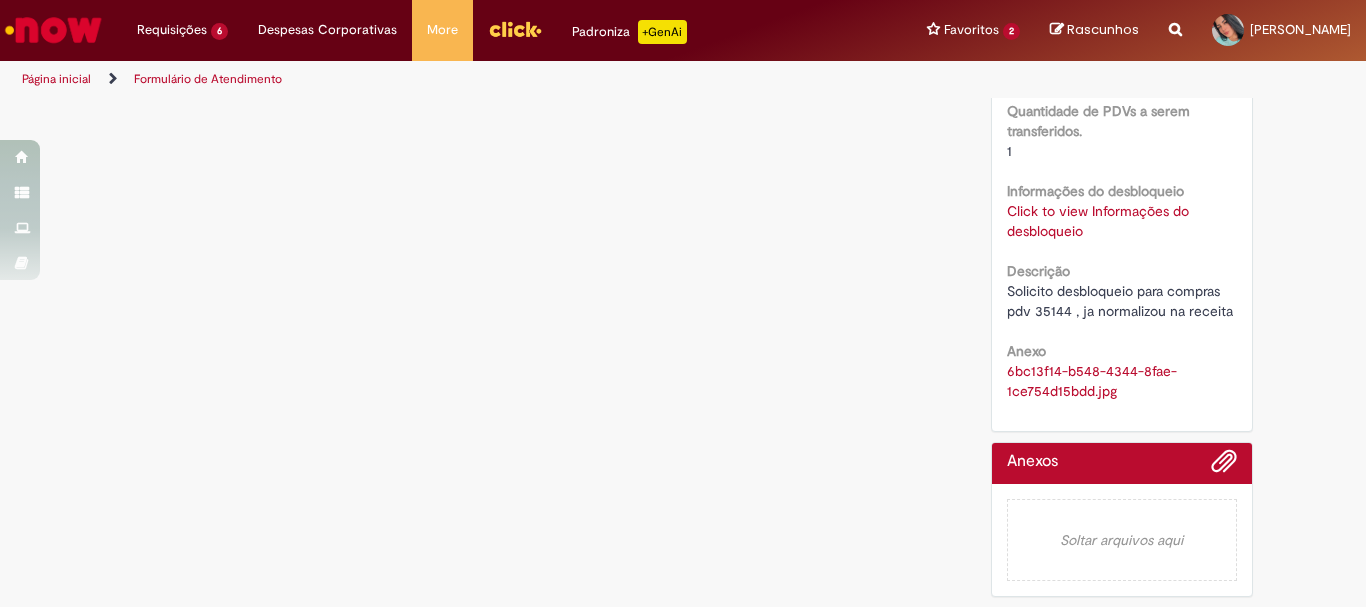 scroll, scrollTop: 0, scrollLeft: 0, axis: both 